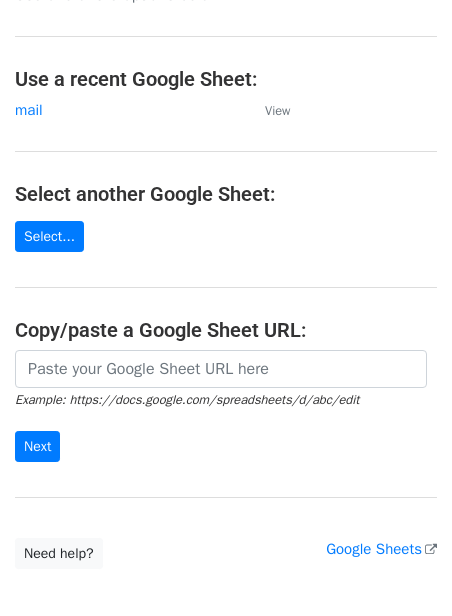 scroll, scrollTop: 110, scrollLeft: 0, axis: vertical 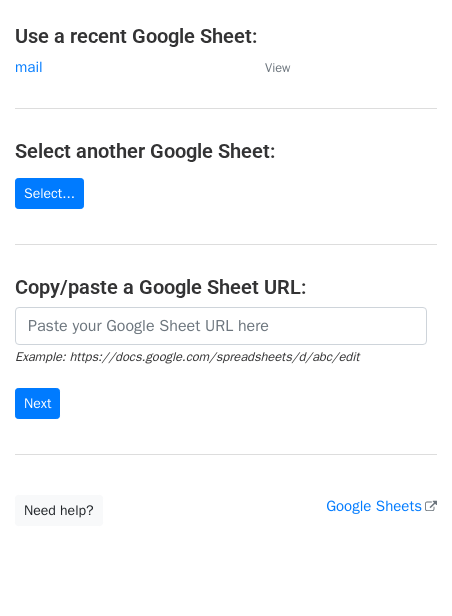click on "Choose a Google Sheet
Use one of the options below...
Use a recent Google Sheet:
[EMAIL]
View
Select another Google Sheet:
Select...
Copy/paste a Google Sheet URL:
Example:
https://docs.google.com/spreadsheets/d/abc/edit
Next
Google Sheets
Need help?
Help
×
Why do I need to copy/paste a Google Sheet URL?
Normally, MergeMail would show you a list of your Google Sheets to choose from, but because you didn't allow MergeMail access to your Google Drive, it cannot show you a list of your Google Sheets. You can read more about permissions in our  support pages .
If you'd like to see a list of your Google Sheets, you'll need to  sign out of MergeMail  and then sign back in and allow access to your Google Drive.
Are your recipients in a CSV or Excel file?
Import your CSV or Excel file into a Google Sheet  then try again.
Need help with something else?
Read our" at bounding box center [226, 215] 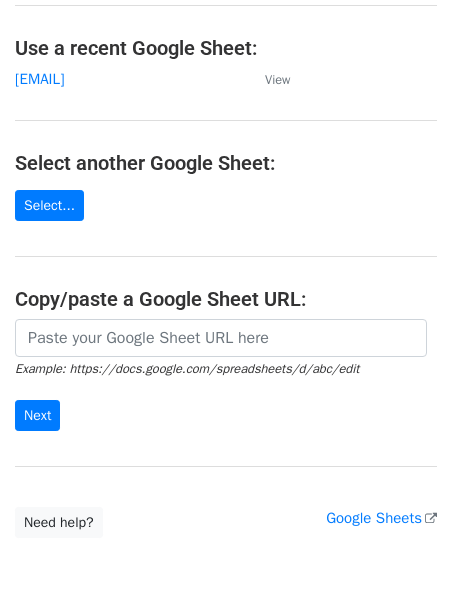 scroll, scrollTop: 112, scrollLeft: 0, axis: vertical 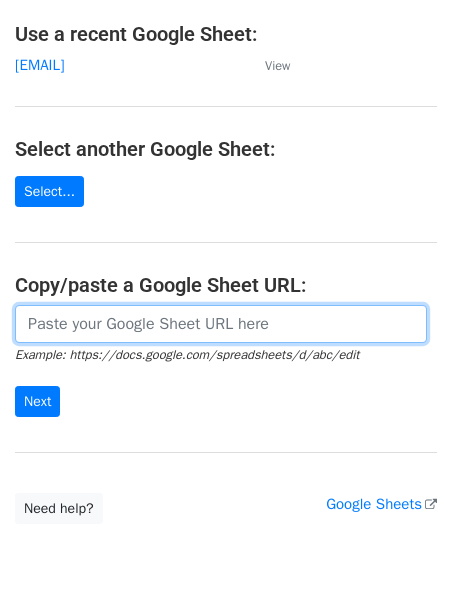 click at bounding box center [221, 324] 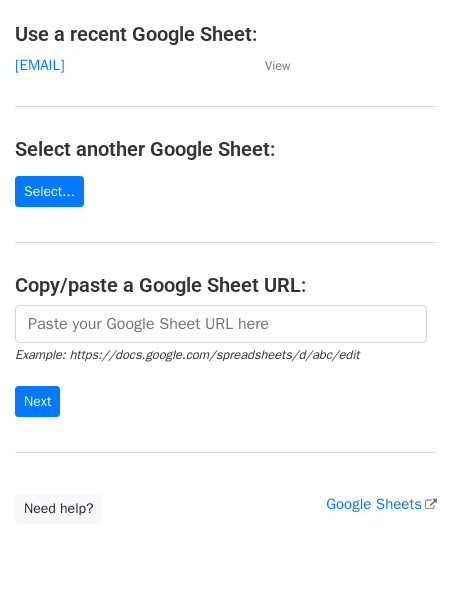 click on "Copy/paste a Google Sheet URL:" at bounding box center [226, 285] 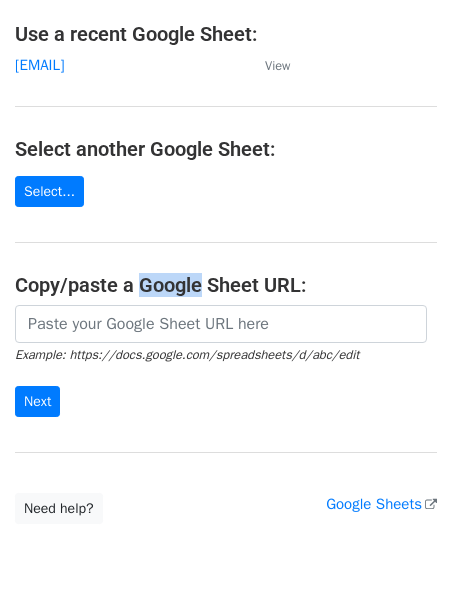 click on "Copy/paste a Google Sheet URL:" at bounding box center (226, 285) 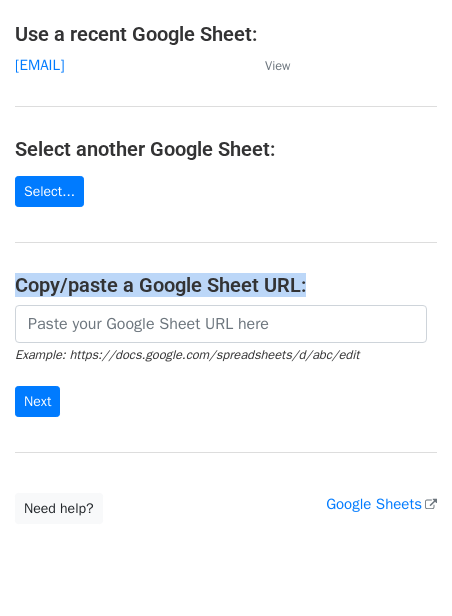 click on "Copy/paste a Google Sheet URL:" at bounding box center [226, 285] 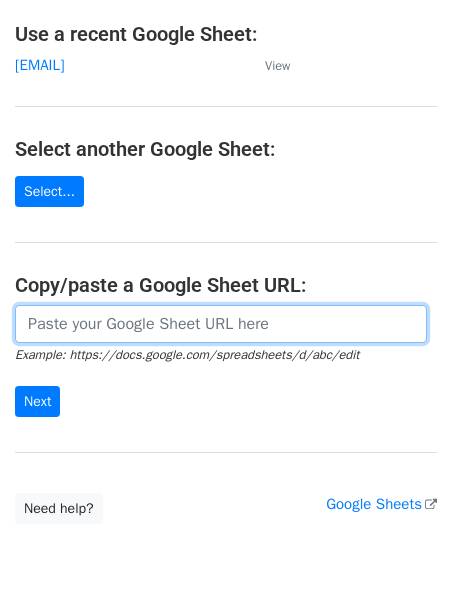click at bounding box center [221, 324] 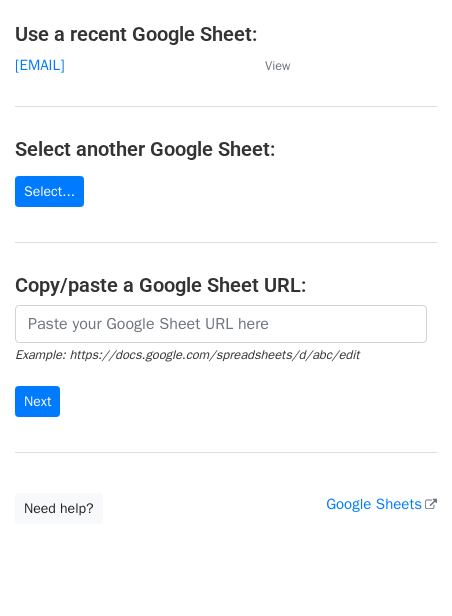 click on "Copy/paste a Google Sheet URL:" at bounding box center [226, 285] 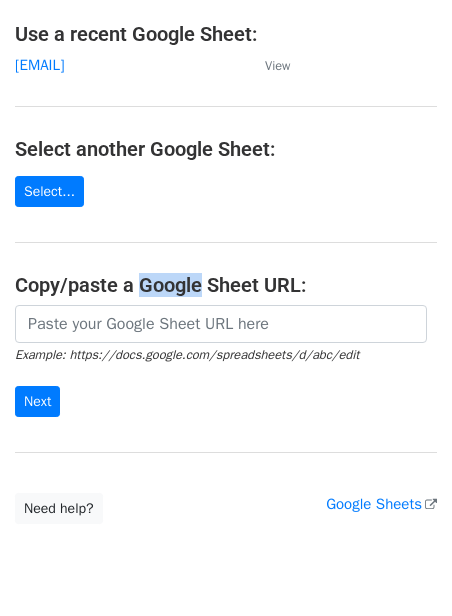 click on "Copy/paste a Google Sheet URL:" at bounding box center (226, 285) 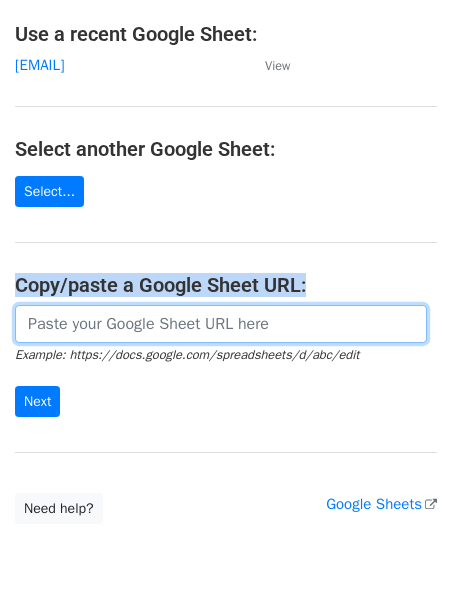 click at bounding box center [221, 324] 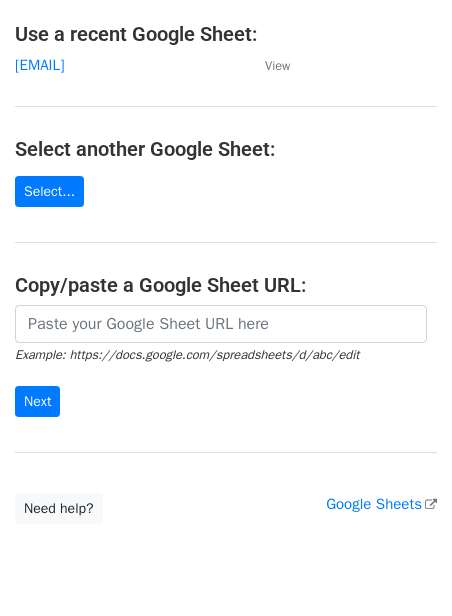 click on "Copy/paste a Google Sheet URL:" at bounding box center [226, 285] 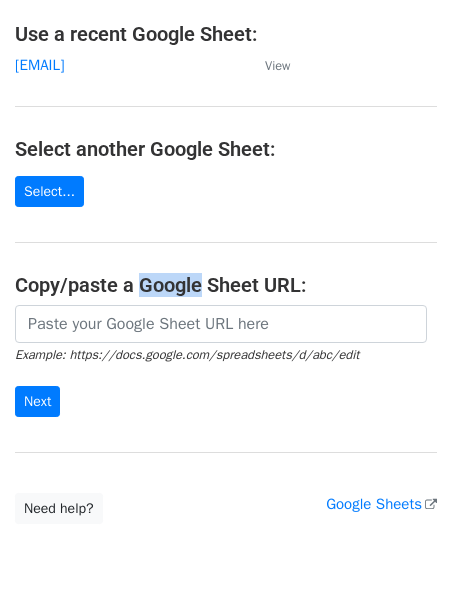 click on "Copy/paste a Google Sheet URL:" at bounding box center (226, 285) 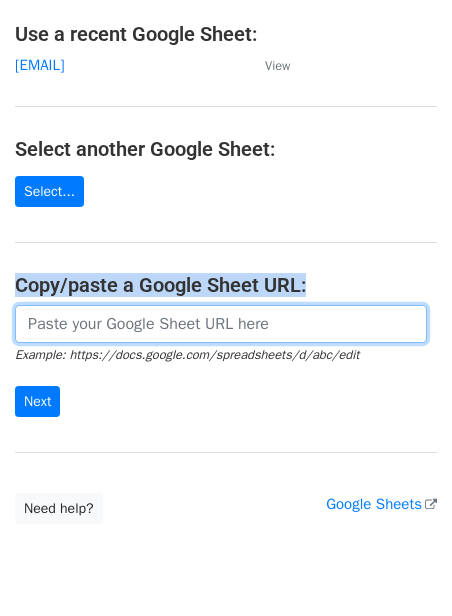 click at bounding box center [221, 324] 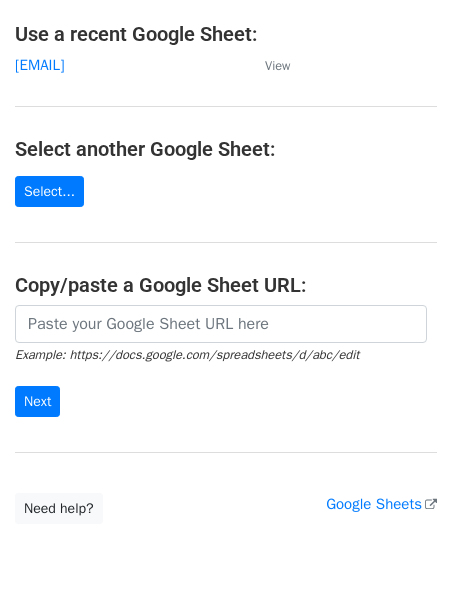 click on "Choose a Google Sheet
Use one of the options below...
Use a recent Google Sheet:
[EMAIL]
View
Select another Google Sheet:
Select...
Copy/paste a Google Sheet URL:
Example:
https://docs.google.com/spreadsheets/d/abc/edit
Next
Google Sheets
Need help?
Help
×
Why do I need to copy/paste a Google Sheet URL?
Normally, MergeMail would show you a list of your Google Sheets to choose from, but because you didn't allow MergeMail access to your Google Drive, it cannot show you a list of your Google Sheets. You can read more about permissions in our  support pages .
If you'd like to see a list of your Google Sheets, you'll need to  sign out of MergeMail  and then sign back in and allow access to your Google Drive.
Are your recipients in a CSV or Excel file?
Import your CSV or Excel file into a Google Sheet  then try again.
Need help with something else?
Read our" at bounding box center (226, 213) 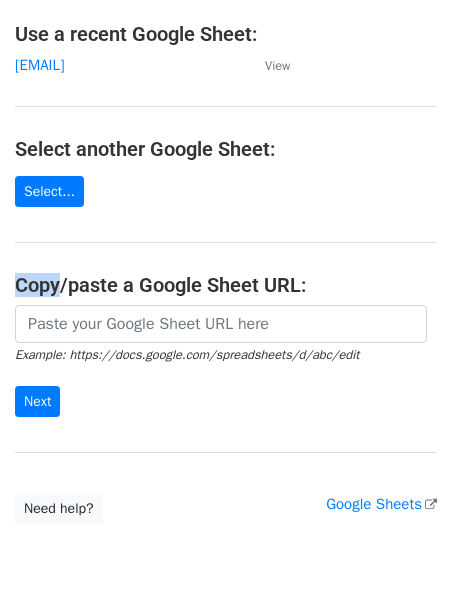 click on "Choose a Google Sheet
Use one of the options below...
Use a recent Google Sheet:
[EMAIL]
View
Select another Google Sheet:
Select...
Copy/paste a Google Sheet URL:
Example:
https://docs.google.com/spreadsheets/d/abc/edit
Next
Google Sheets
Need help?
Help
×
Why do I need to copy/paste a Google Sheet URL?
Normally, MergeMail would show you a list of your Google Sheets to choose from, but because you didn't allow MergeMail access to your Google Drive, it cannot show you a list of your Google Sheets. You can read more about permissions in our  support pages .
If you'd like to see a list of your Google Sheets, you'll need to  sign out of MergeMail  and then sign back in and allow access to your Google Drive.
Are your recipients in a CSV or Excel file?
Import your CSV or Excel file into a Google Sheet  then try again.
Need help with something else?
Read our" at bounding box center [226, 213] 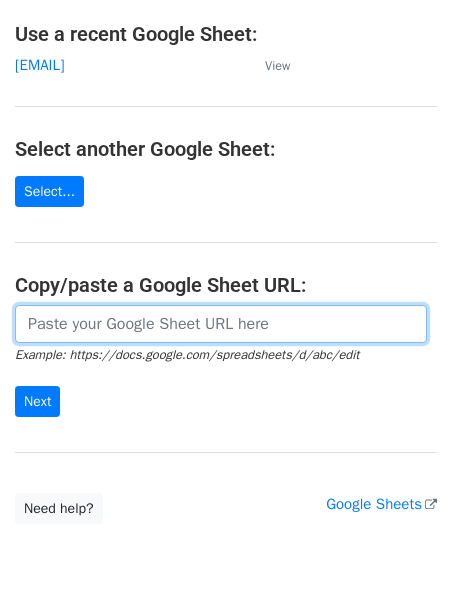 click at bounding box center [221, 324] 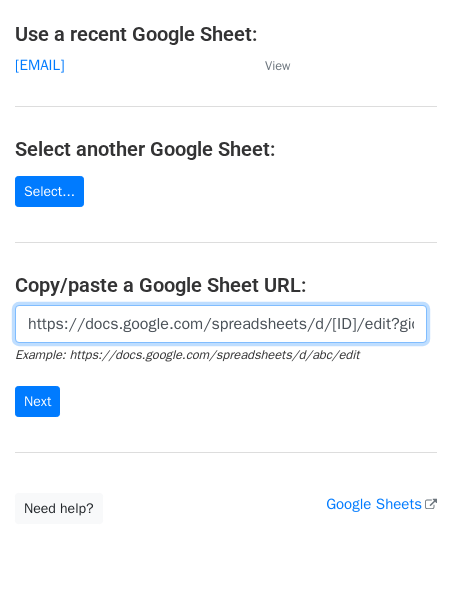 scroll, scrollTop: 0, scrollLeft: 449, axis: horizontal 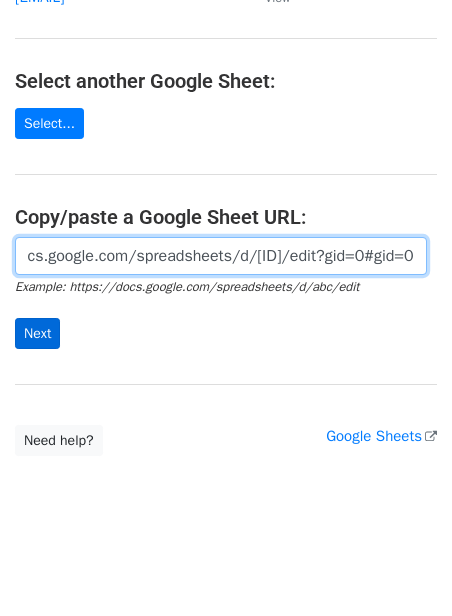 type on "https://docs.google.com/spreadsheets/d/1jLHnsz--_ZfDqRg_OH2xrkmhbGZ3izLOtmH_H2JMiWk/edit?gid=0#gid=0" 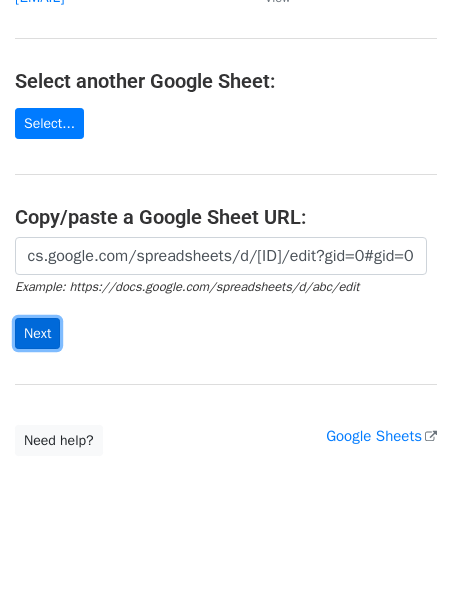 scroll, scrollTop: 0, scrollLeft: 0, axis: both 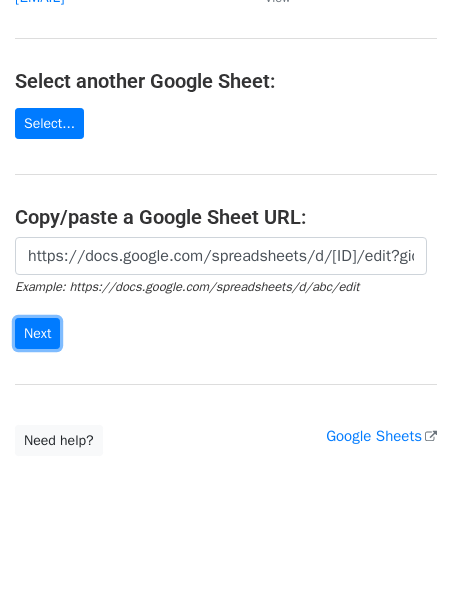 drag, startPoint x: 42, startPoint y: 331, endPoint x: 83, endPoint y: 388, distance: 70.21396 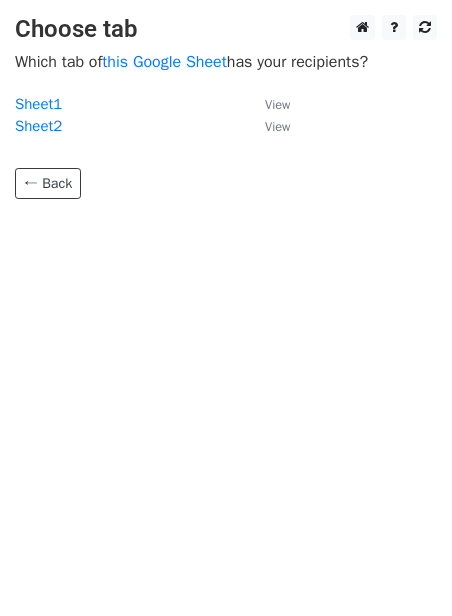 scroll, scrollTop: 0, scrollLeft: 0, axis: both 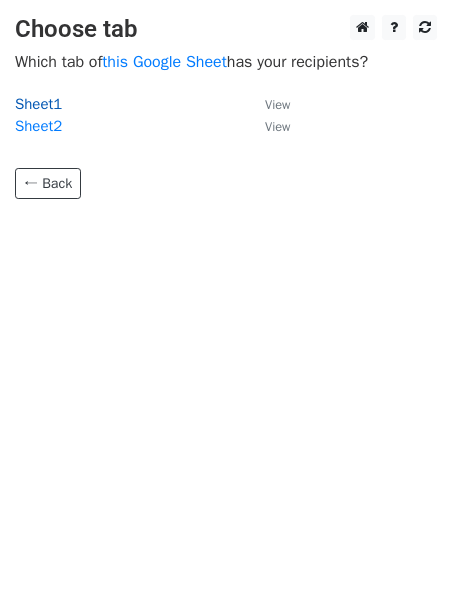 click on "Sheet1" at bounding box center (38, 104) 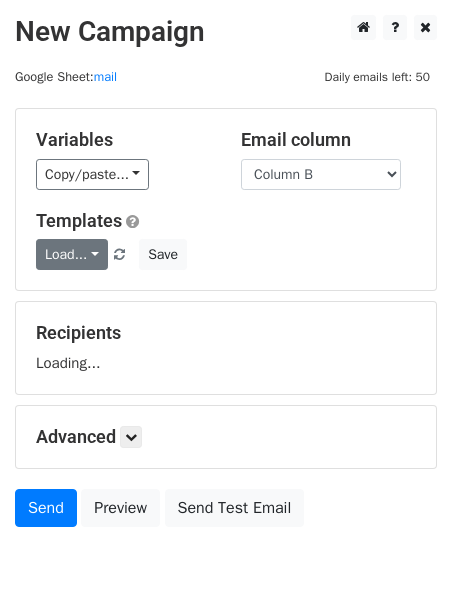 scroll, scrollTop: 0, scrollLeft: 0, axis: both 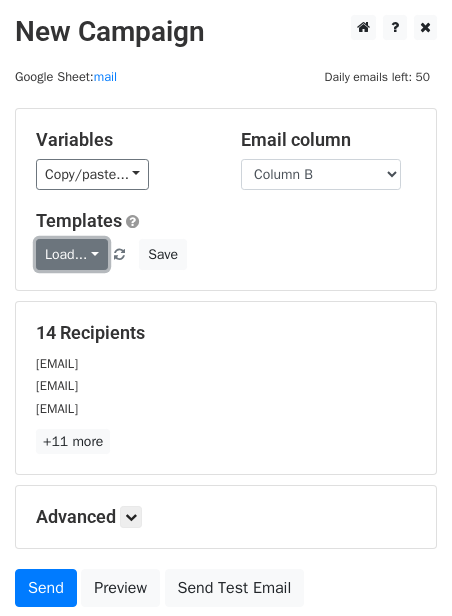 click on "Load..." at bounding box center [72, 254] 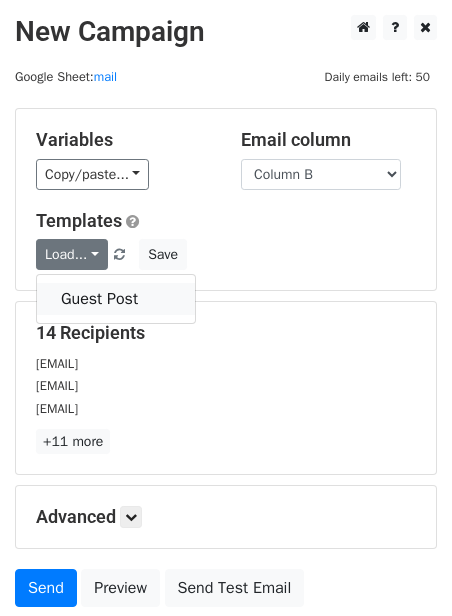 click on "Guest Post" at bounding box center (116, 299) 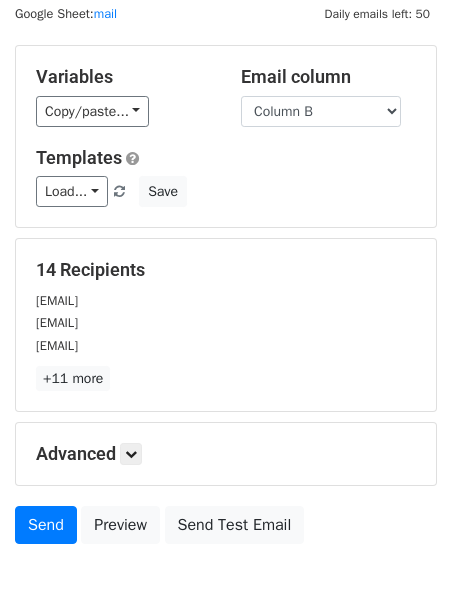 scroll, scrollTop: 161, scrollLeft: 0, axis: vertical 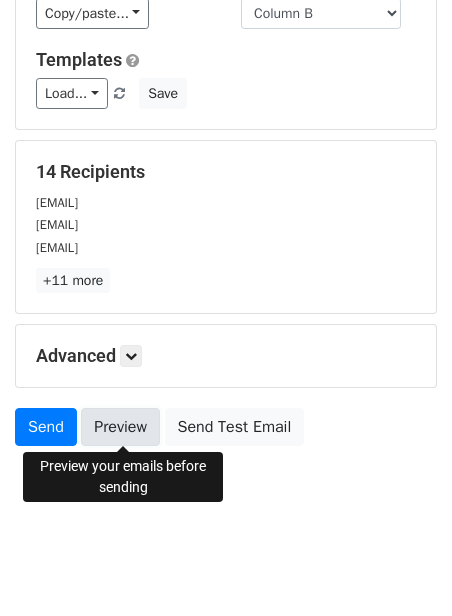 click on "Preview" at bounding box center (120, 427) 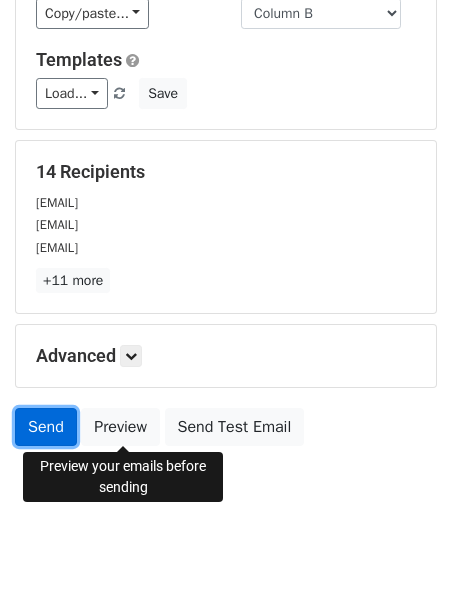 click on "Send" at bounding box center [46, 427] 